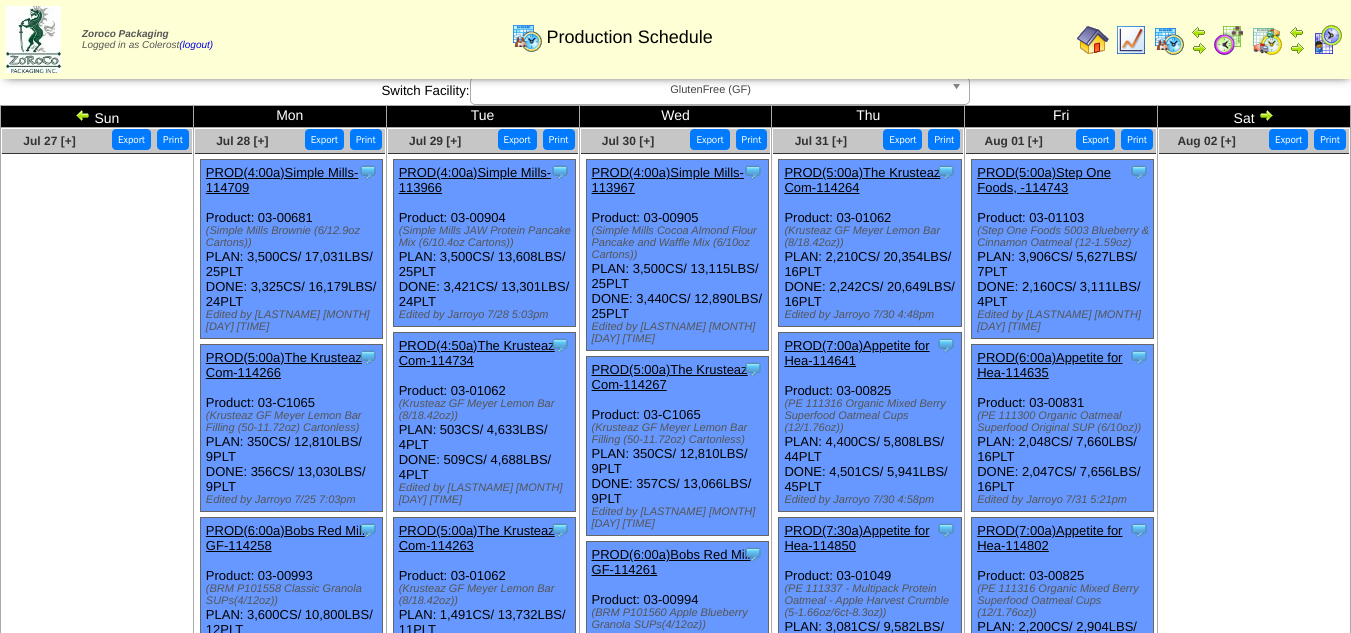 scroll, scrollTop: 0, scrollLeft: 0, axis: both 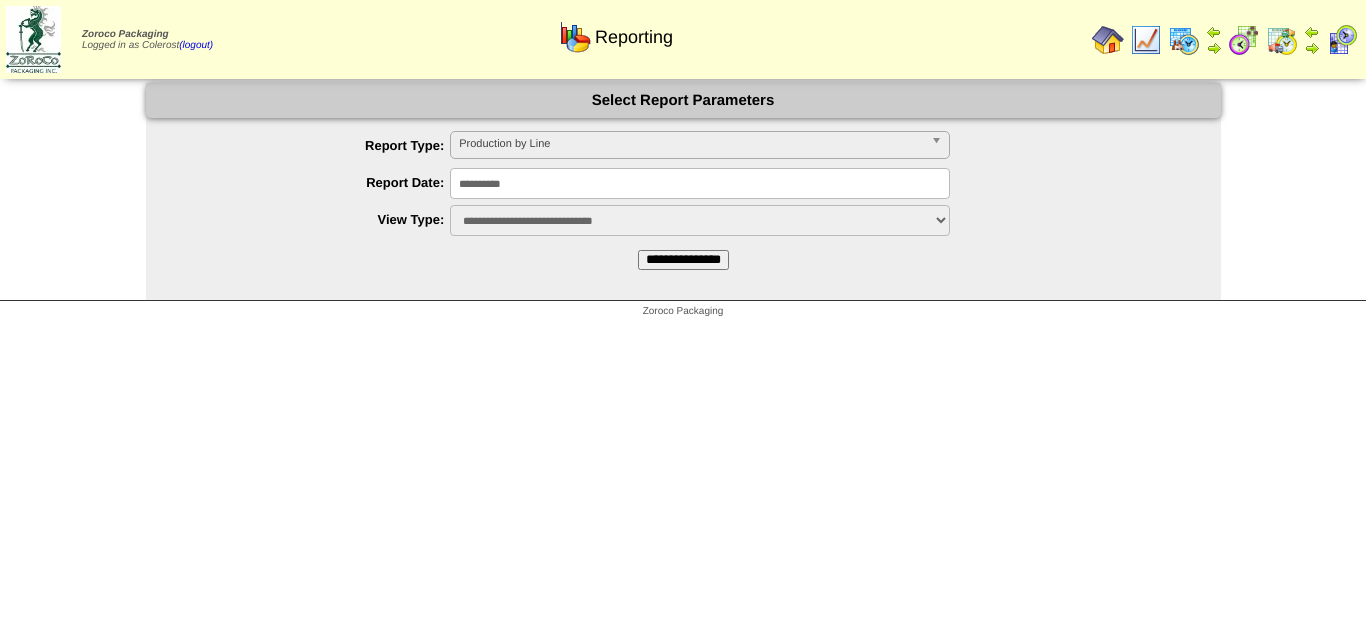 click on "Production by Line" at bounding box center [691, 144] 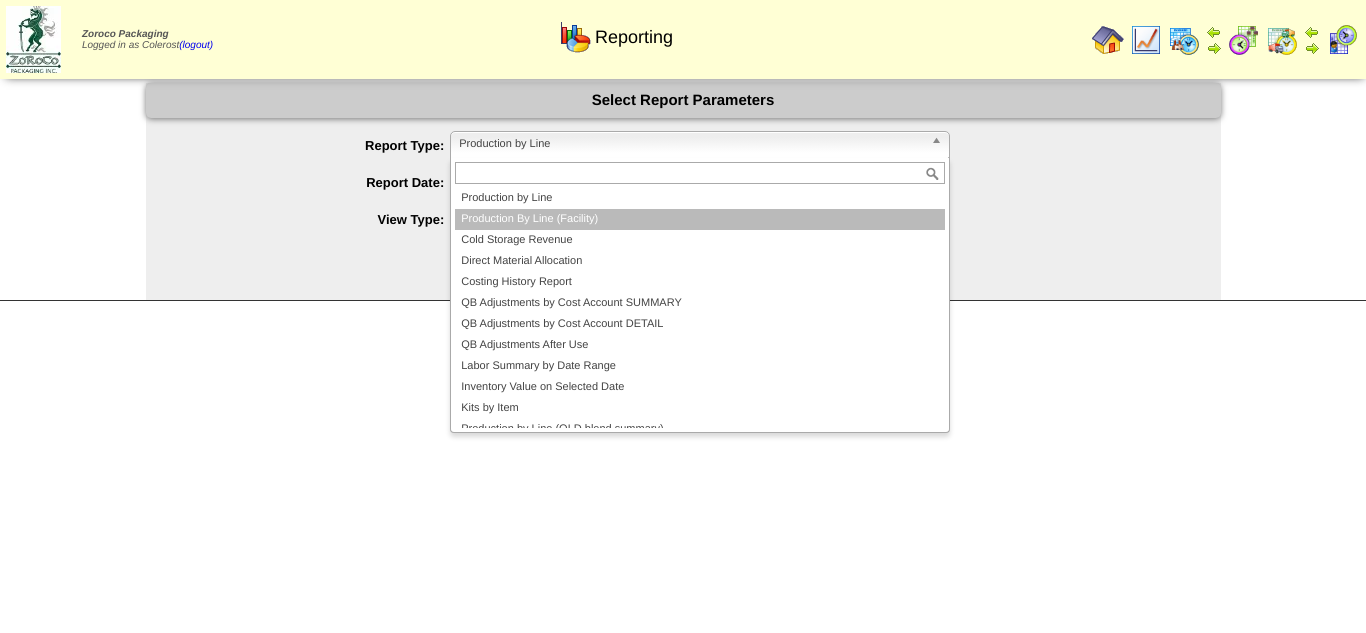click on "Production By Line (Facility)" at bounding box center (700, 219) 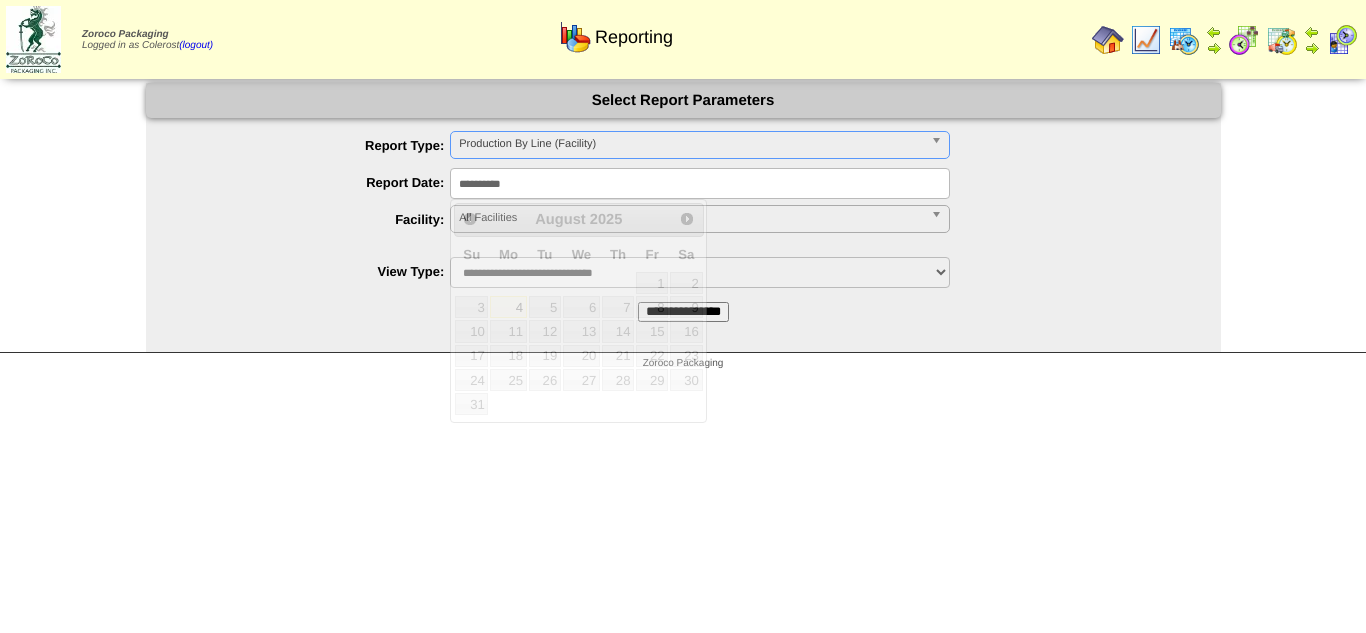click on "**********" at bounding box center (700, 183) 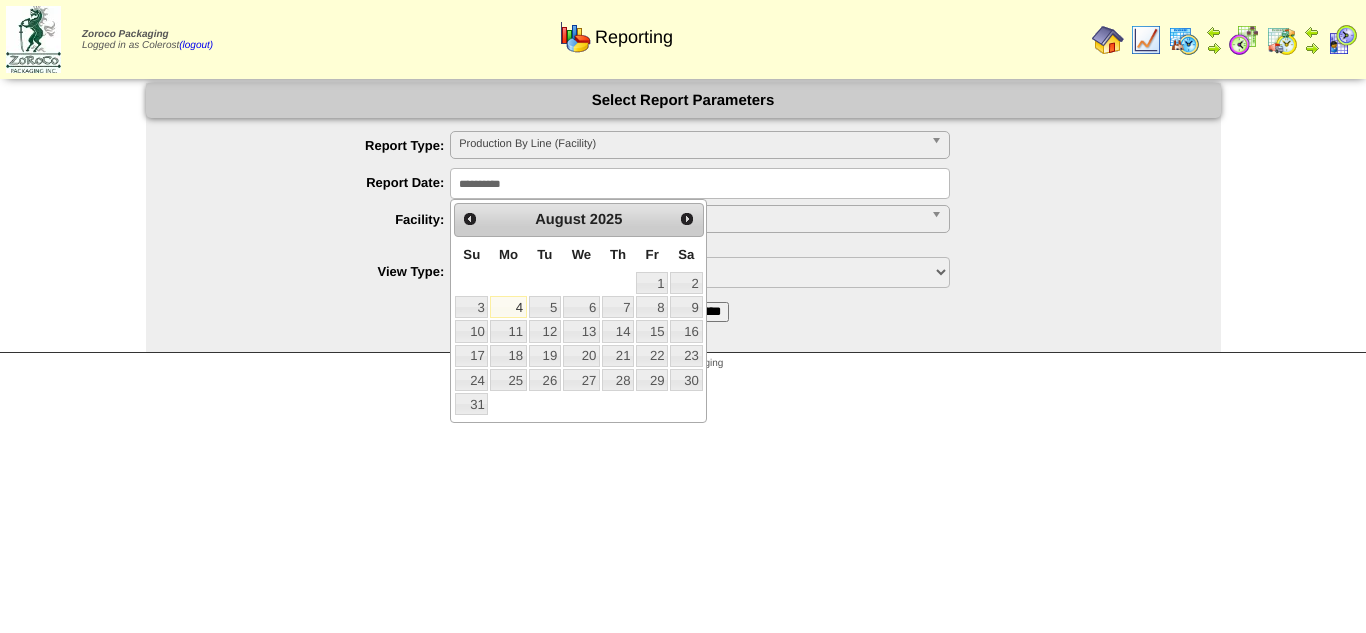 click on "Prev Next August   2025" at bounding box center (578, 220) 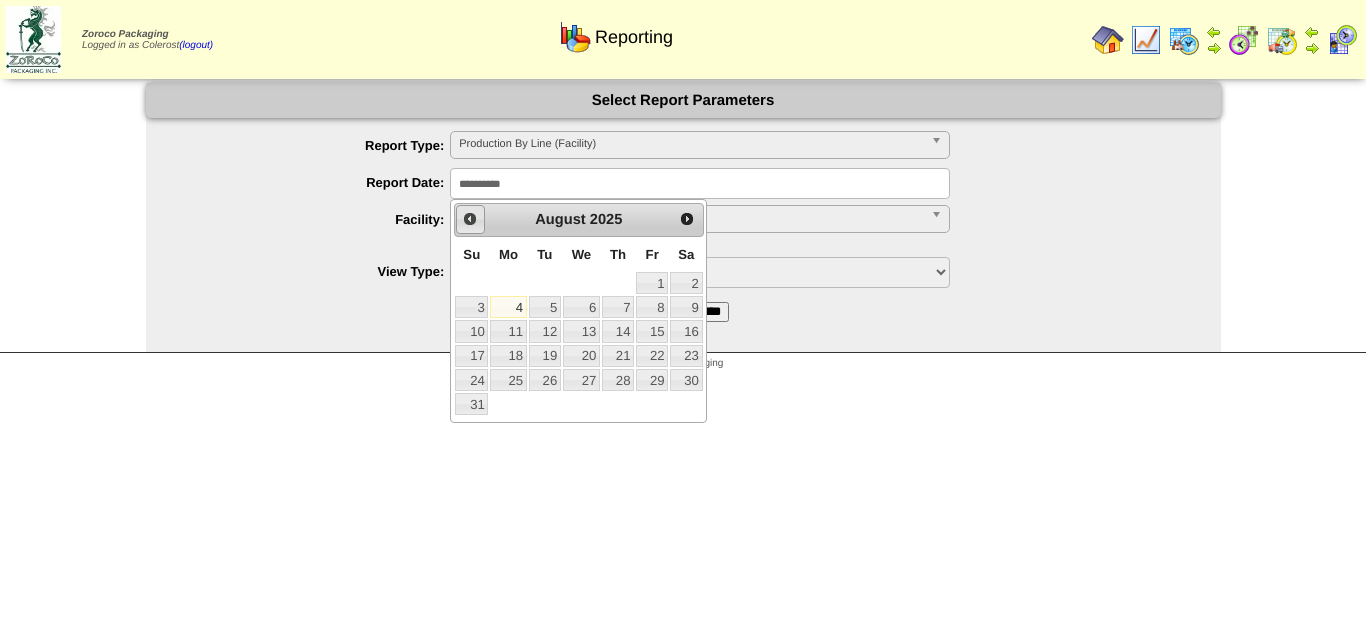 click on "Prev" at bounding box center (470, 219) 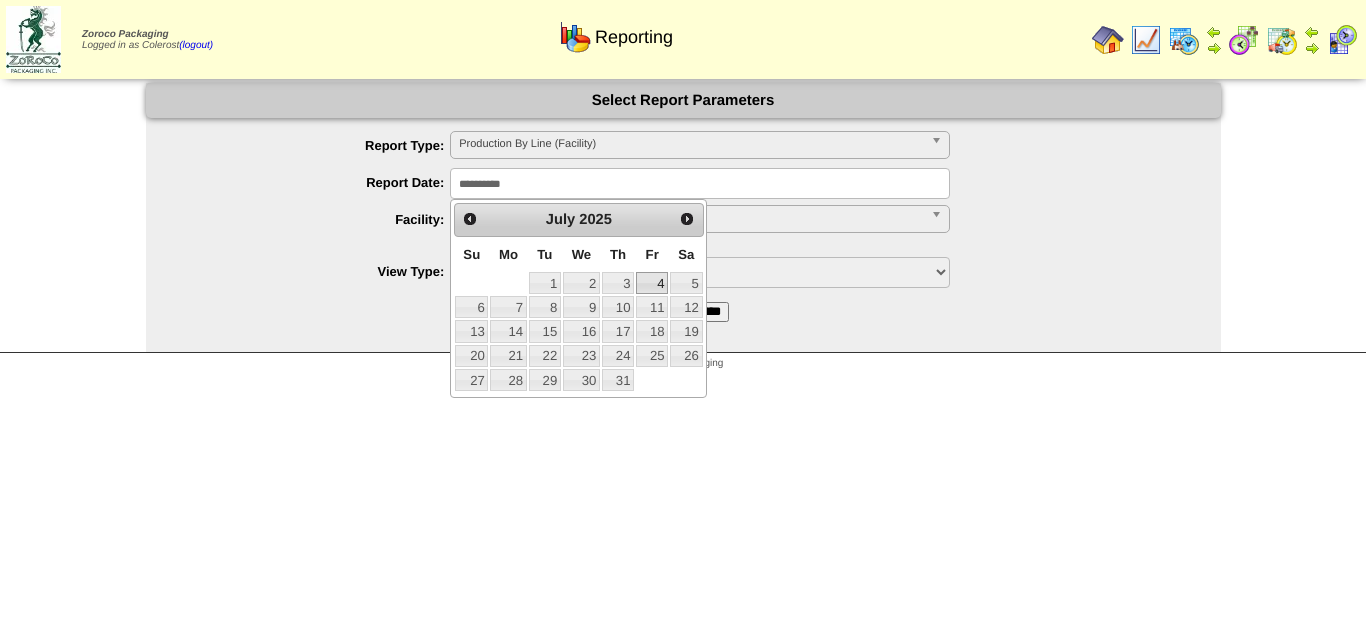 drag, startPoint x: 647, startPoint y: 290, endPoint x: 636, endPoint y: 286, distance: 11.7046995 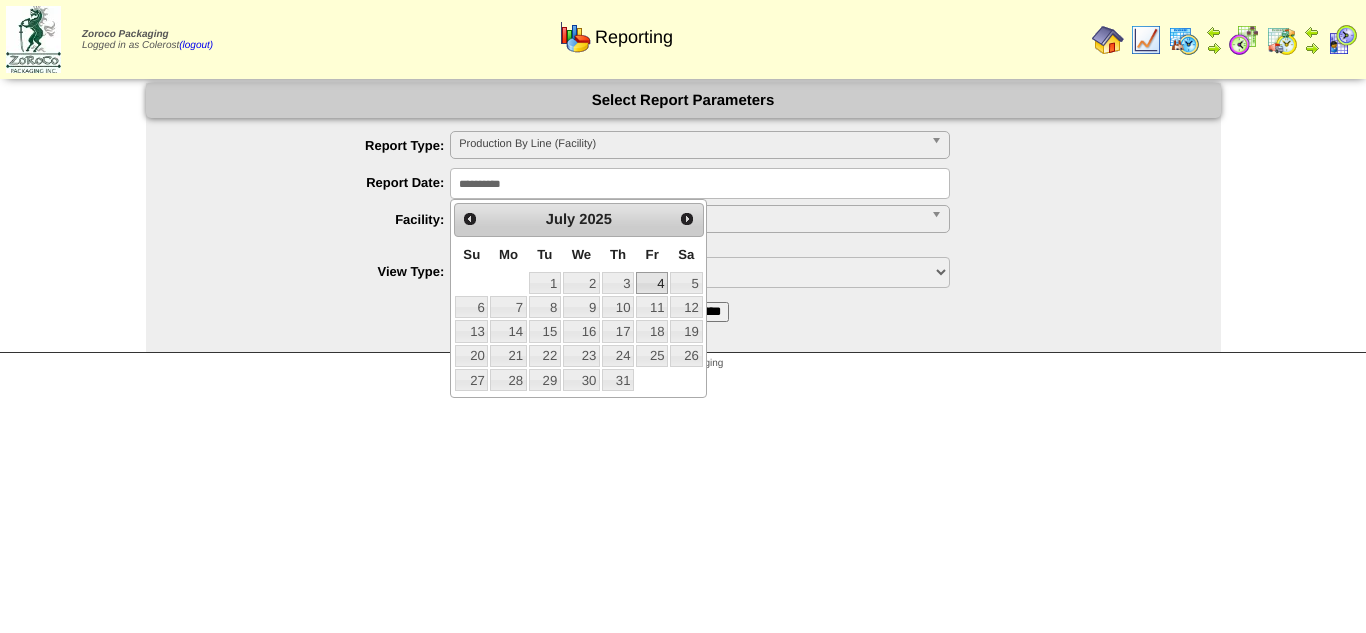 click on "4" at bounding box center [652, 283] 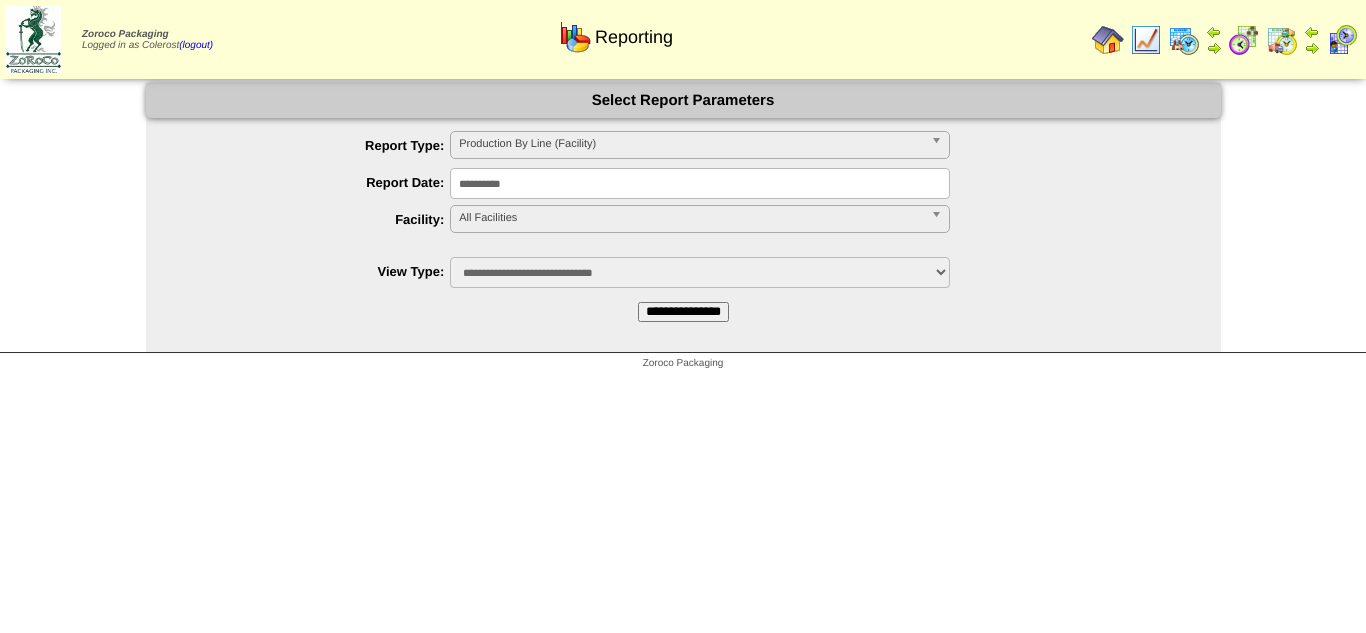 click on "All Facilities" at bounding box center (691, 218) 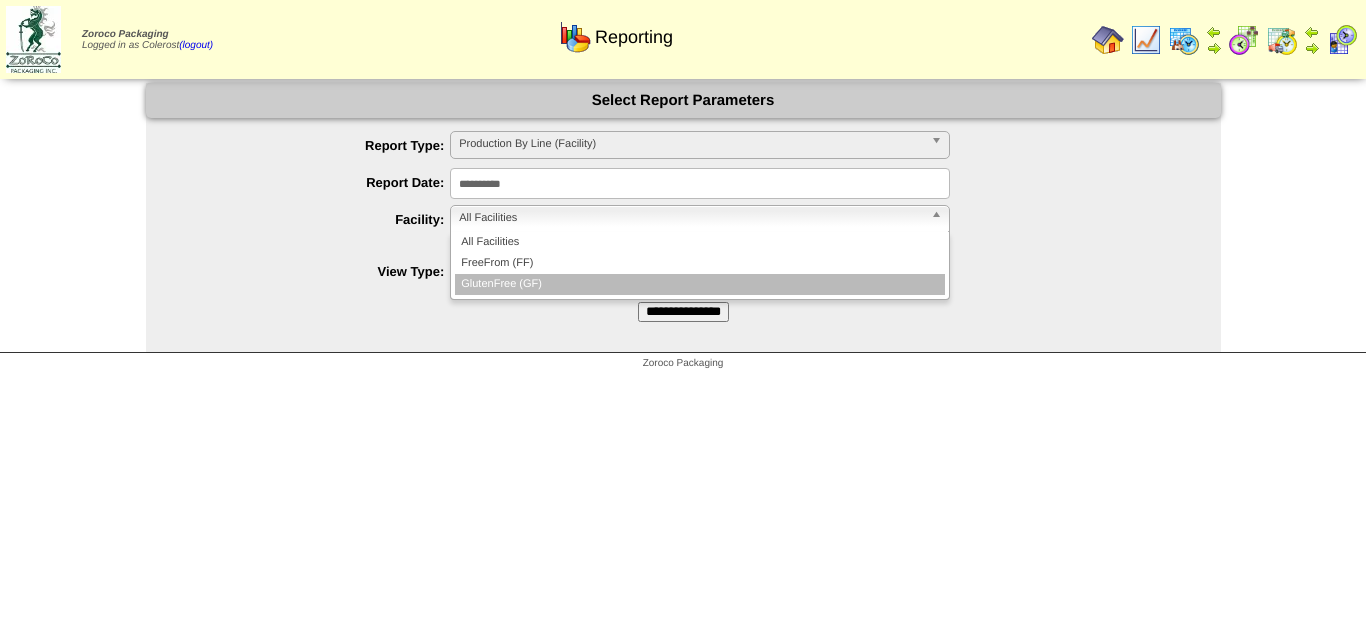 click on "GlutenFree (GF)" at bounding box center [700, 284] 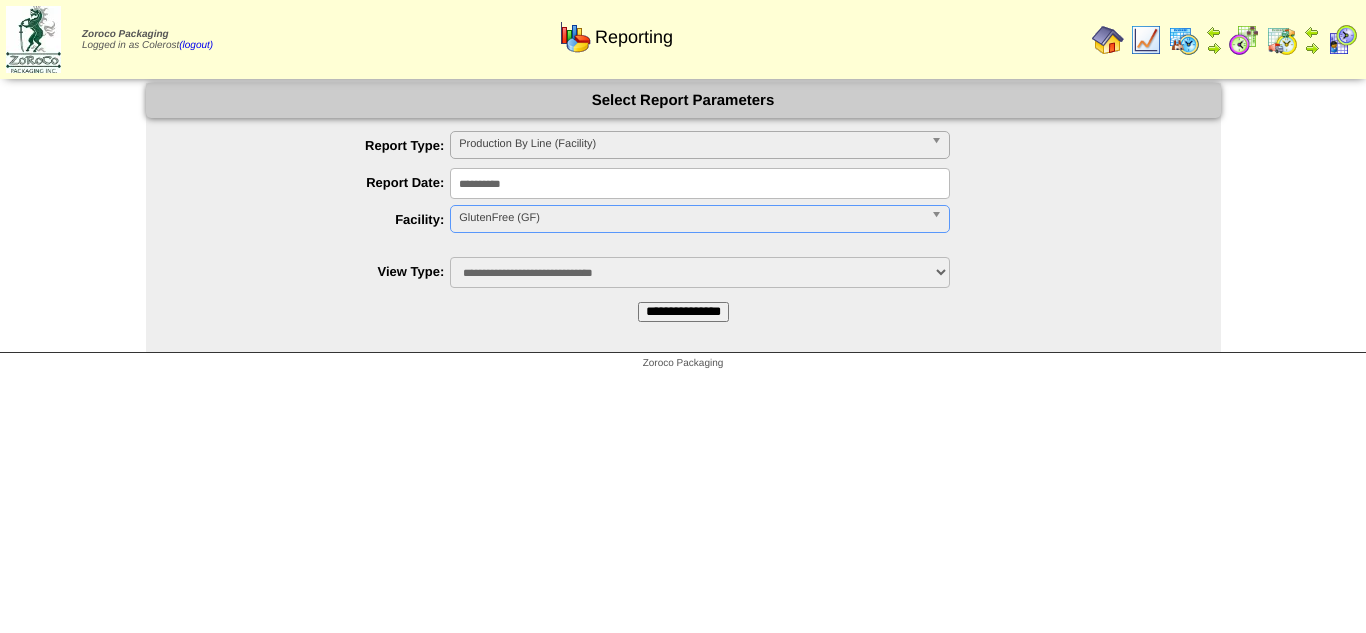 click on "**********" at bounding box center [683, 312] 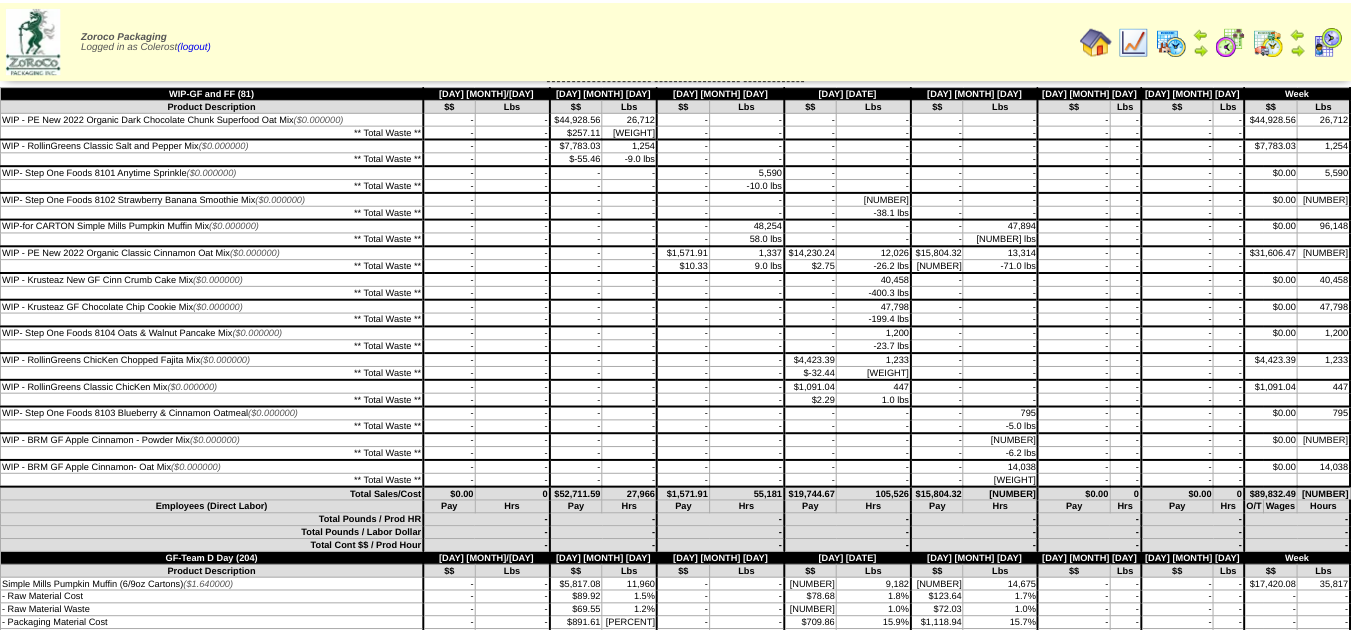 scroll, scrollTop: 0, scrollLeft: 0, axis: both 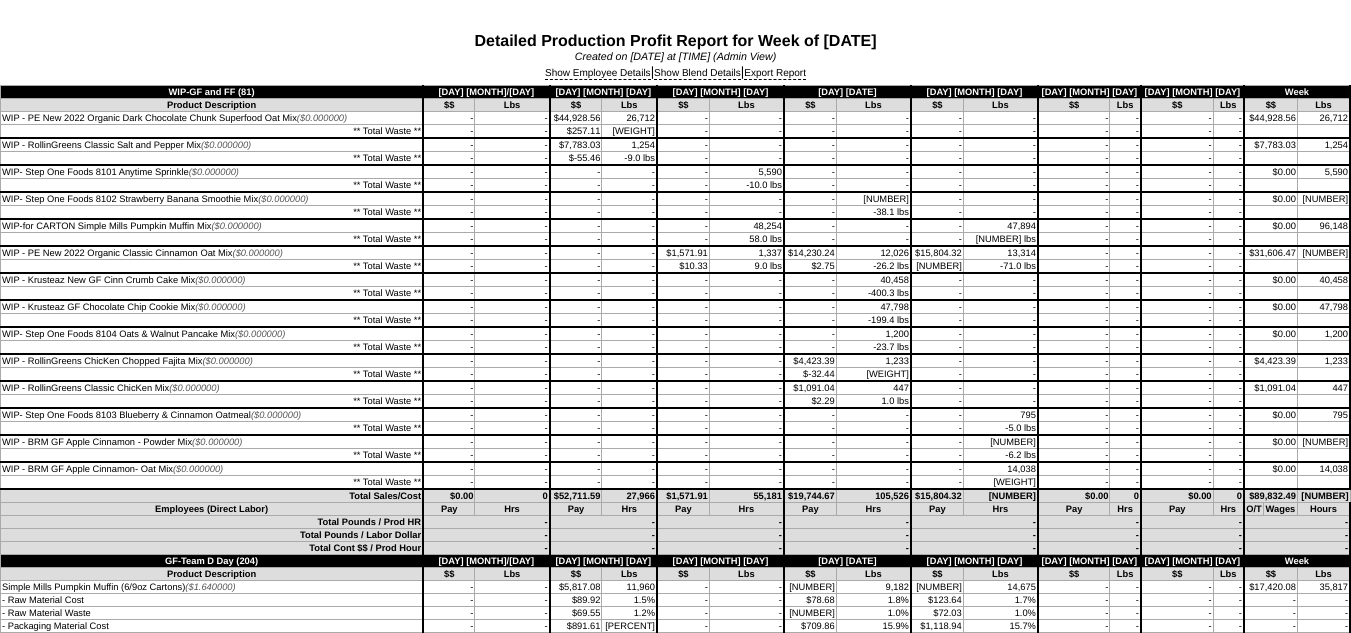 drag, startPoint x: 616, startPoint y: 73, endPoint x: 815, endPoint y: 128, distance: 206.46065 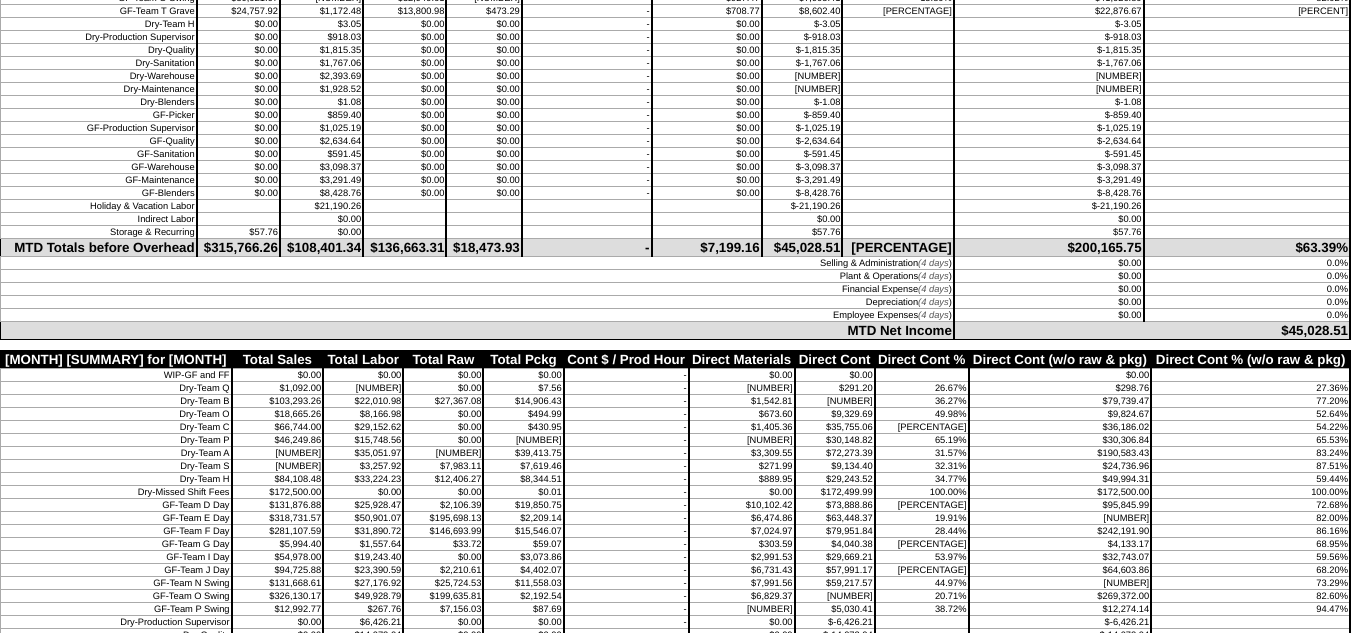 scroll, scrollTop: 8504, scrollLeft: 0, axis: vertical 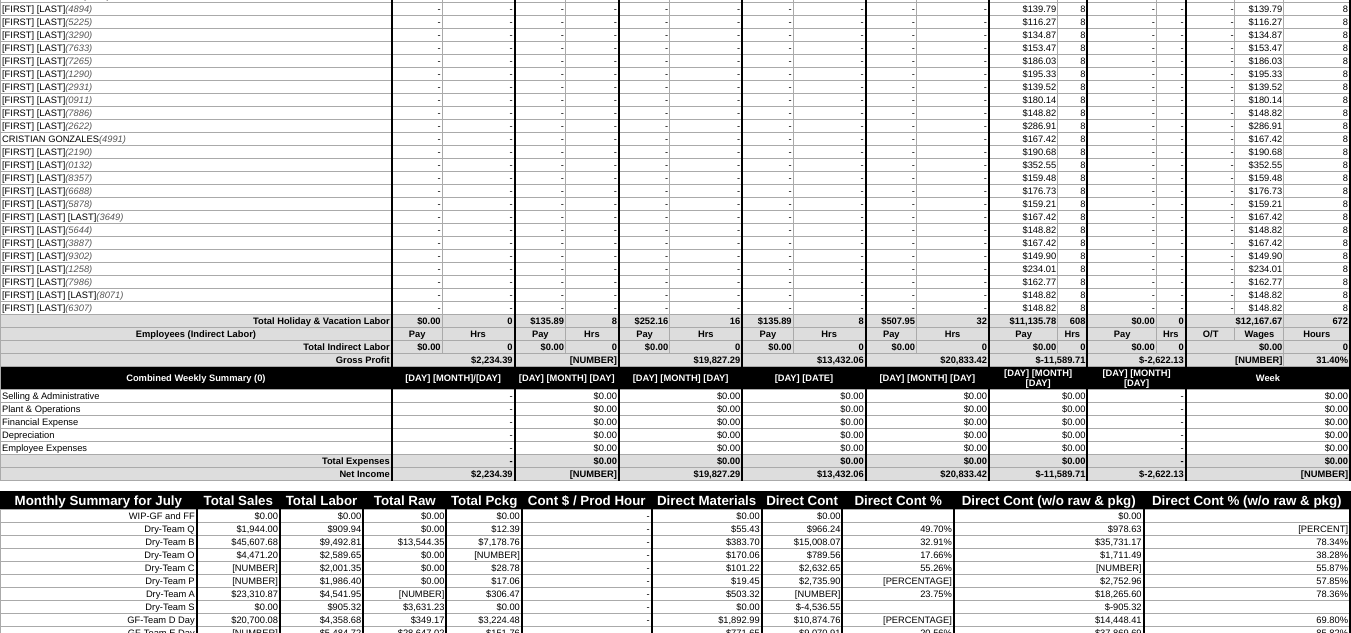 click on "Total Indirect Labor" at bounding box center [196, 347] 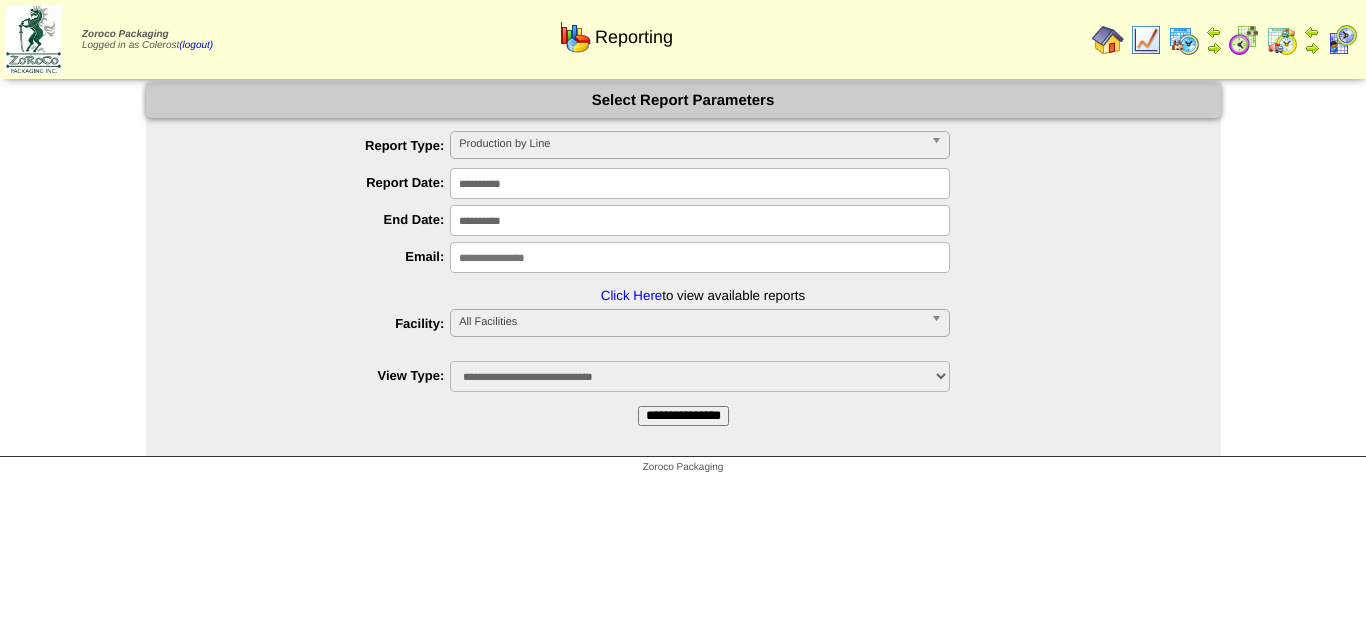 scroll, scrollTop: 0, scrollLeft: 0, axis: both 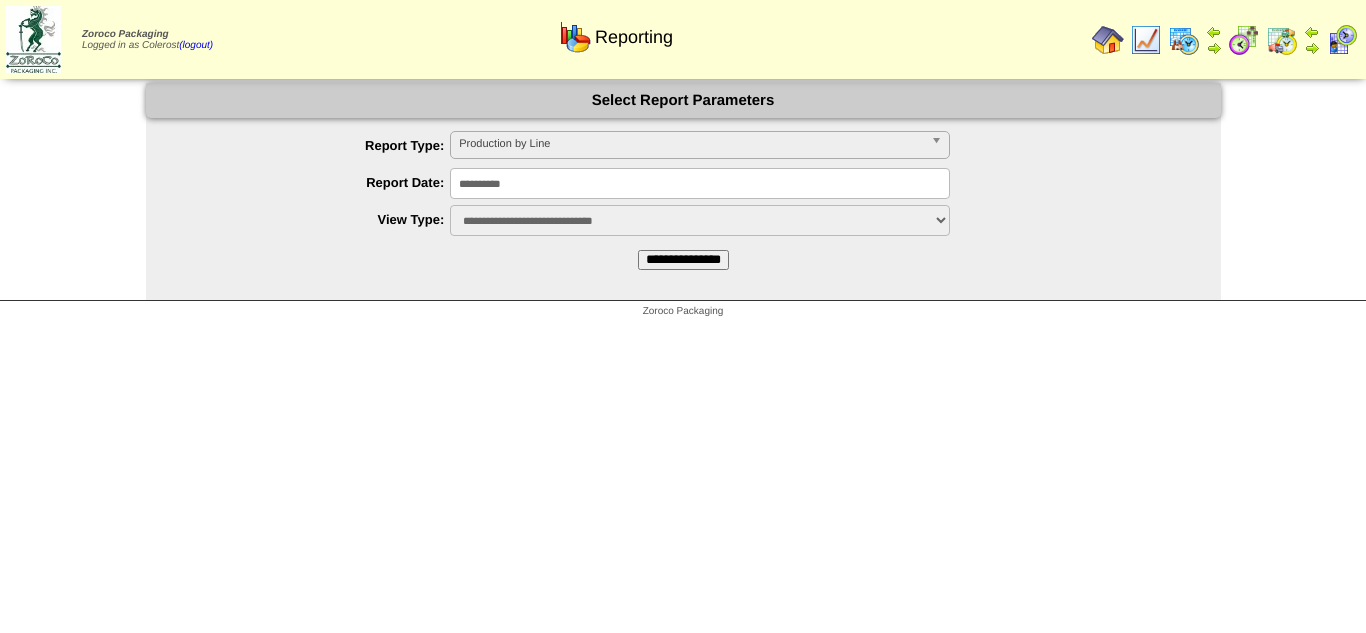 click on "**********" at bounding box center (683, 183) 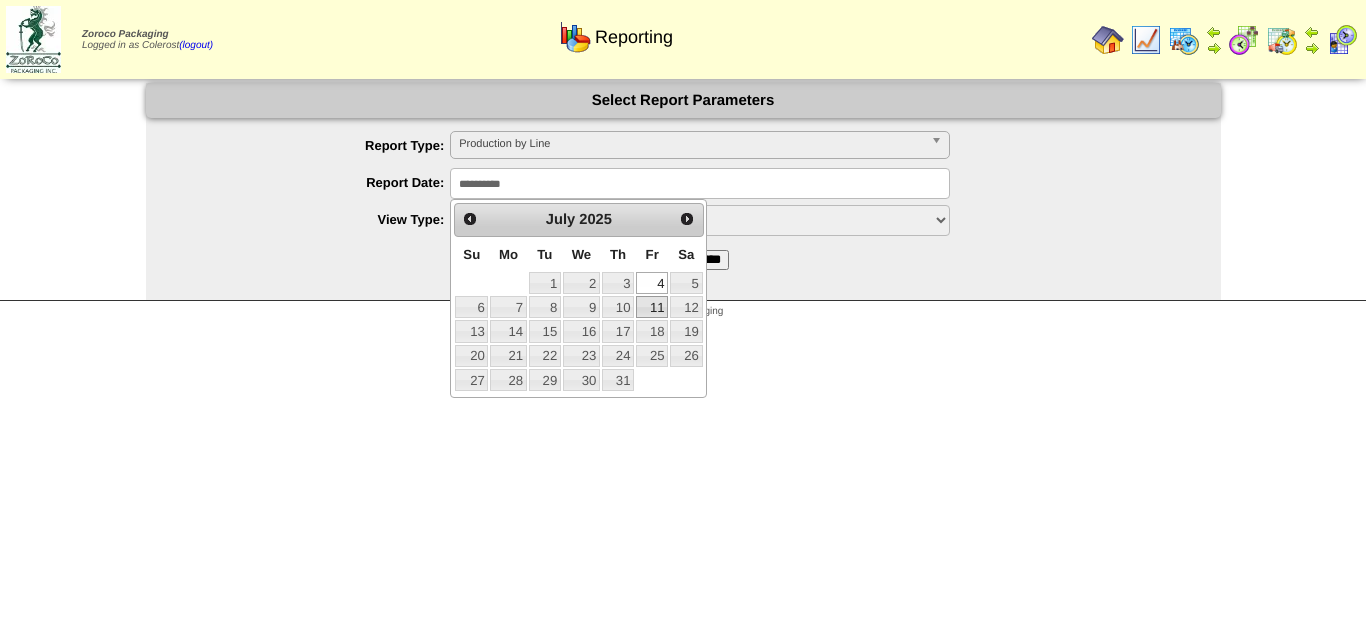 click on "11" at bounding box center [652, 307] 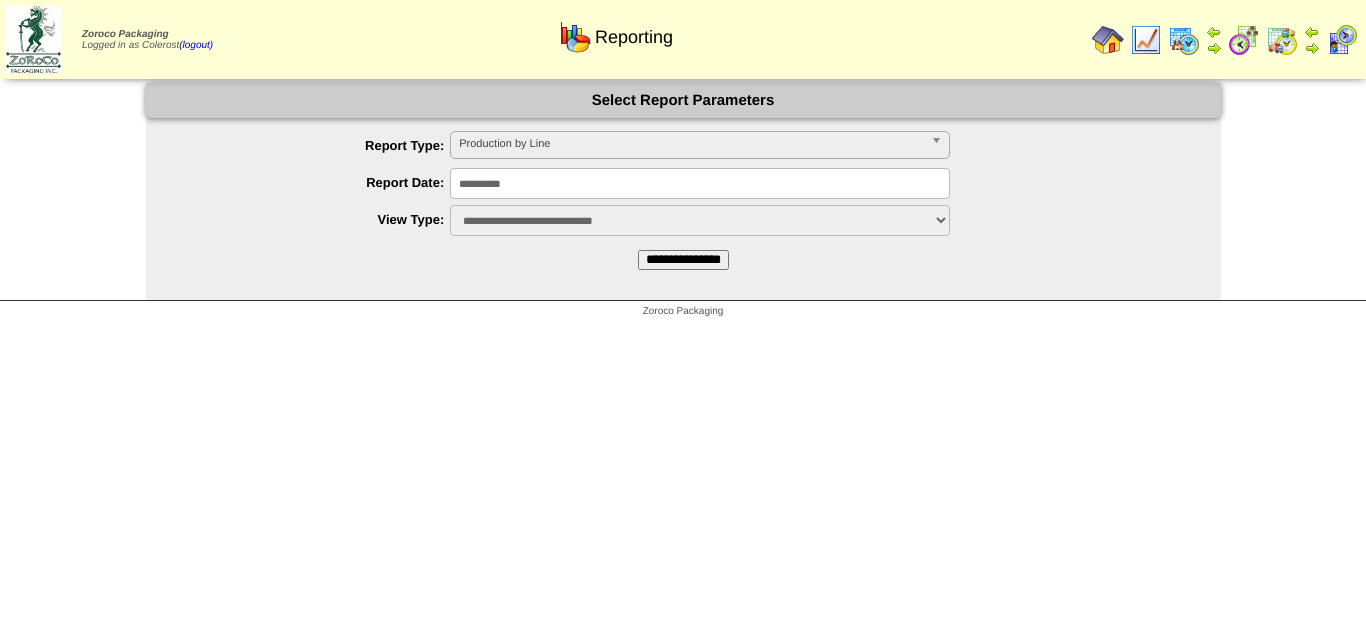 click on "Production by Line" at bounding box center [691, 144] 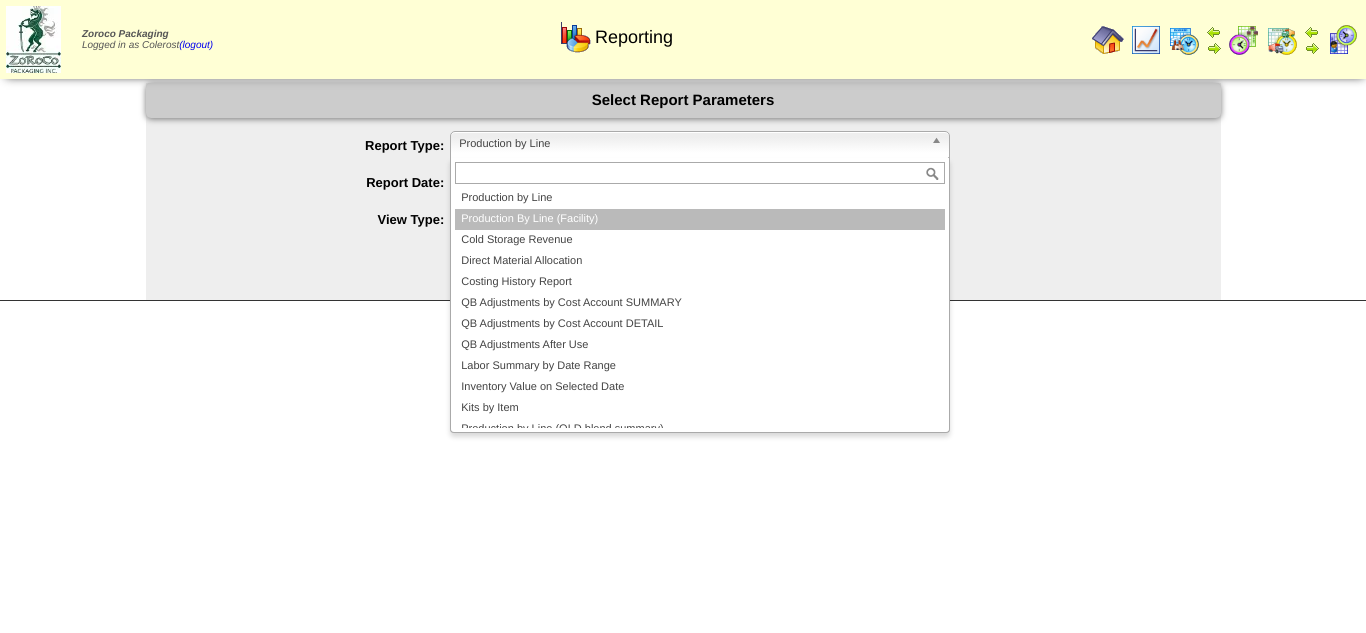 click on "Production By Line (Facility)" at bounding box center (700, 219) 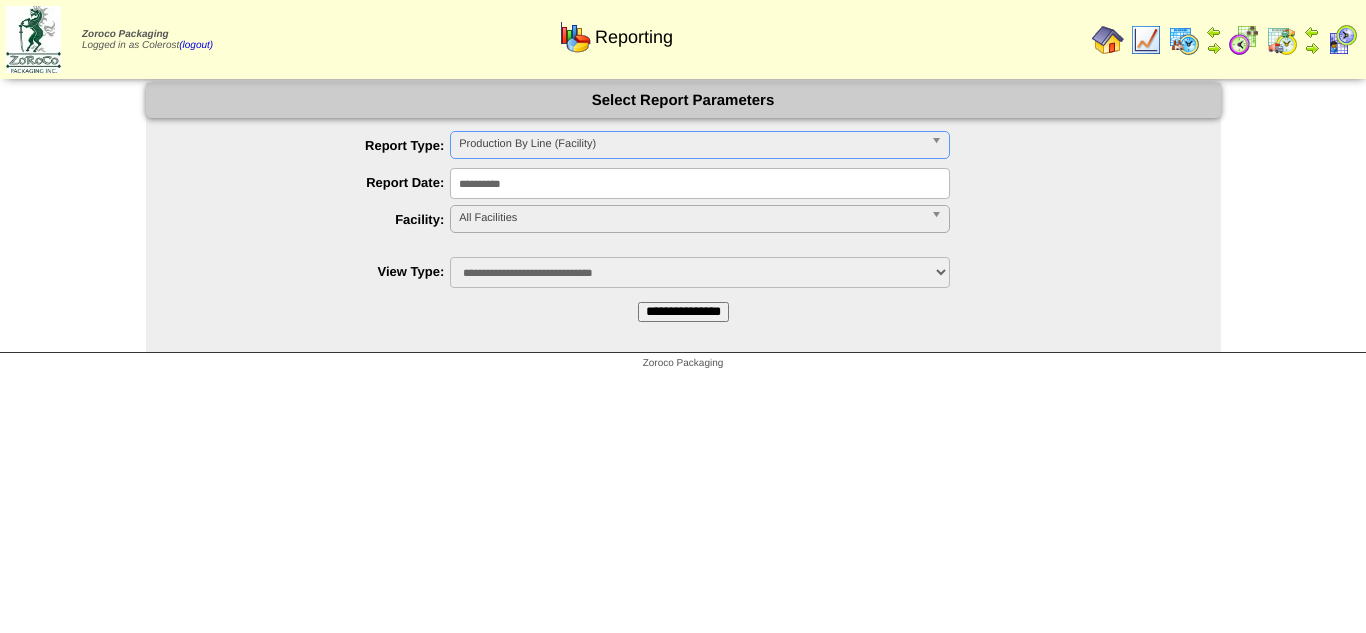 click on "All Facilities" at bounding box center [700, 219] 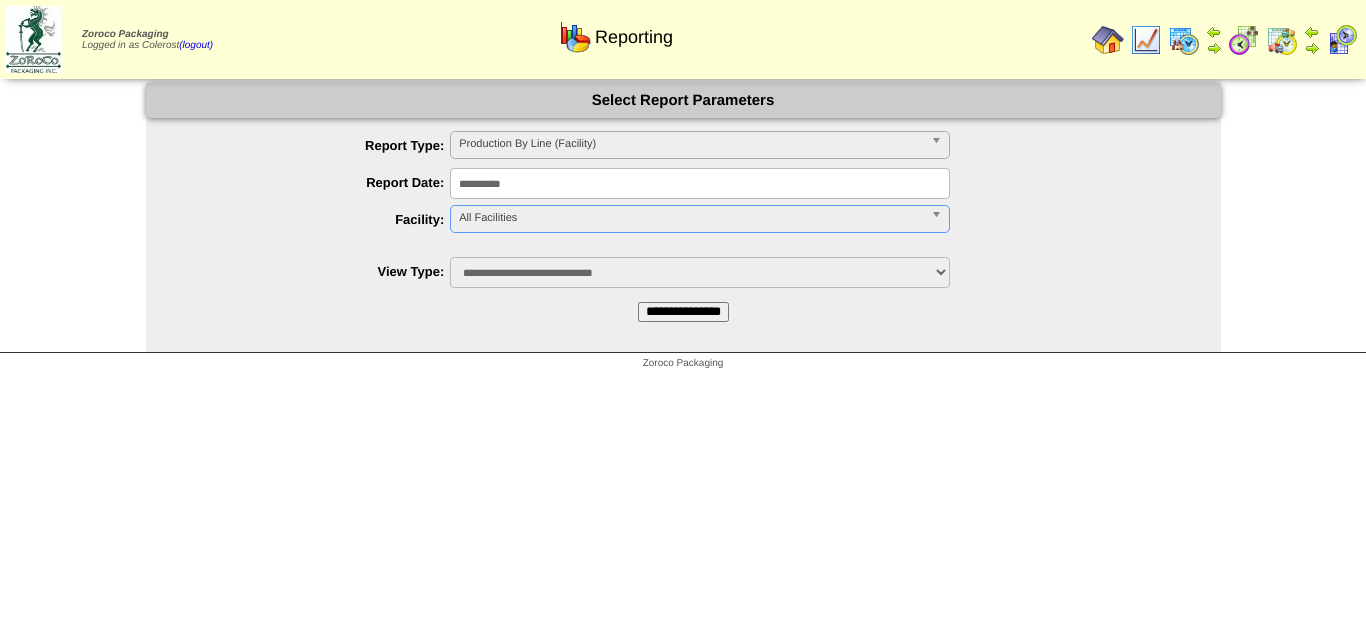 click on "All Facilities" at bounding box center (691, 218) 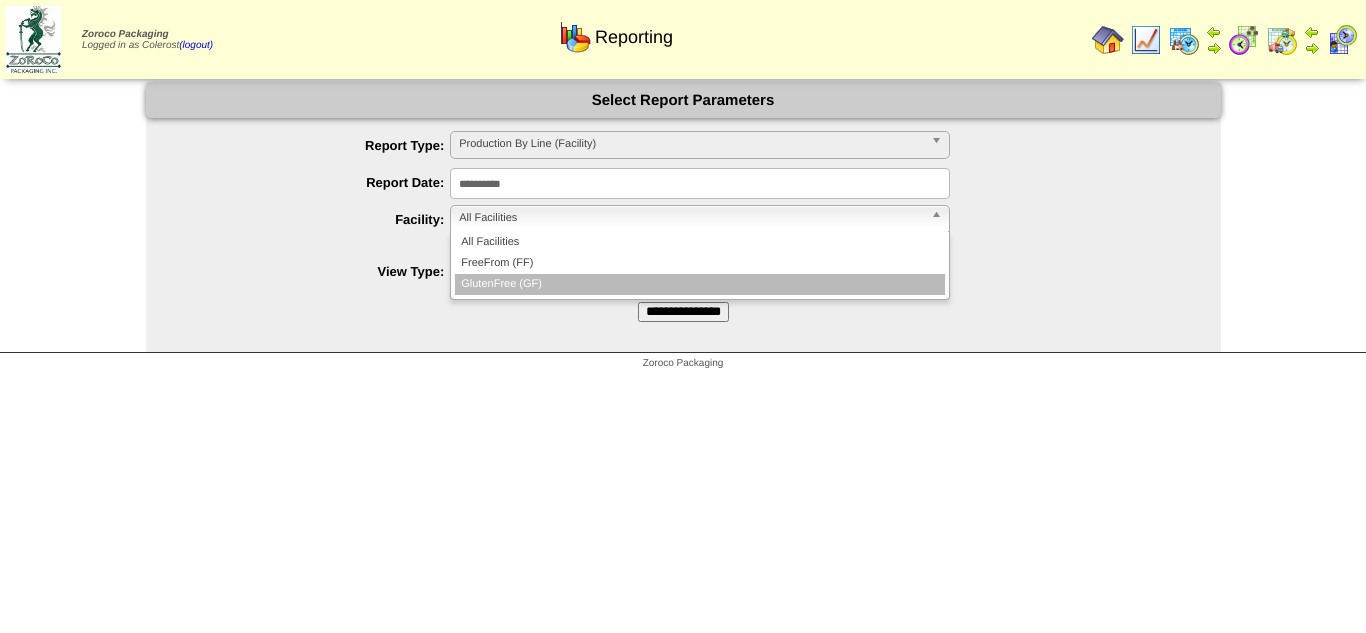 click on "GlutenFree (GF)" at bounding box center [700, 284] 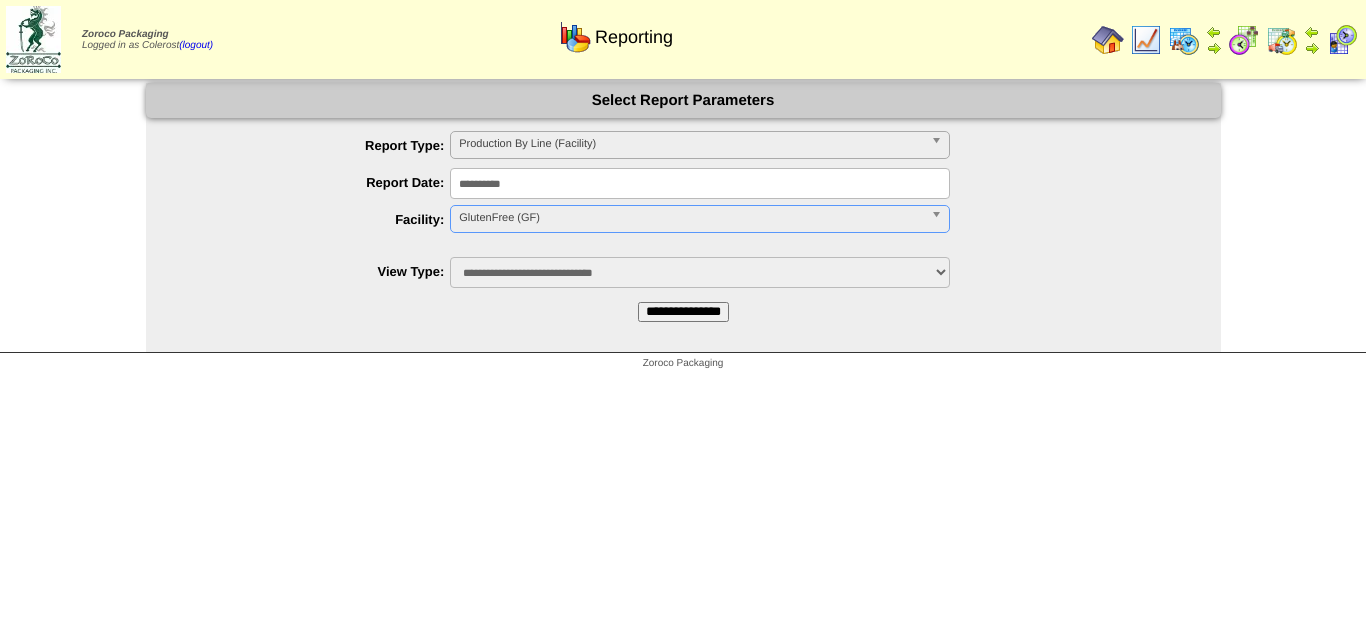 click on "**********" at bounding box center [683, 312] 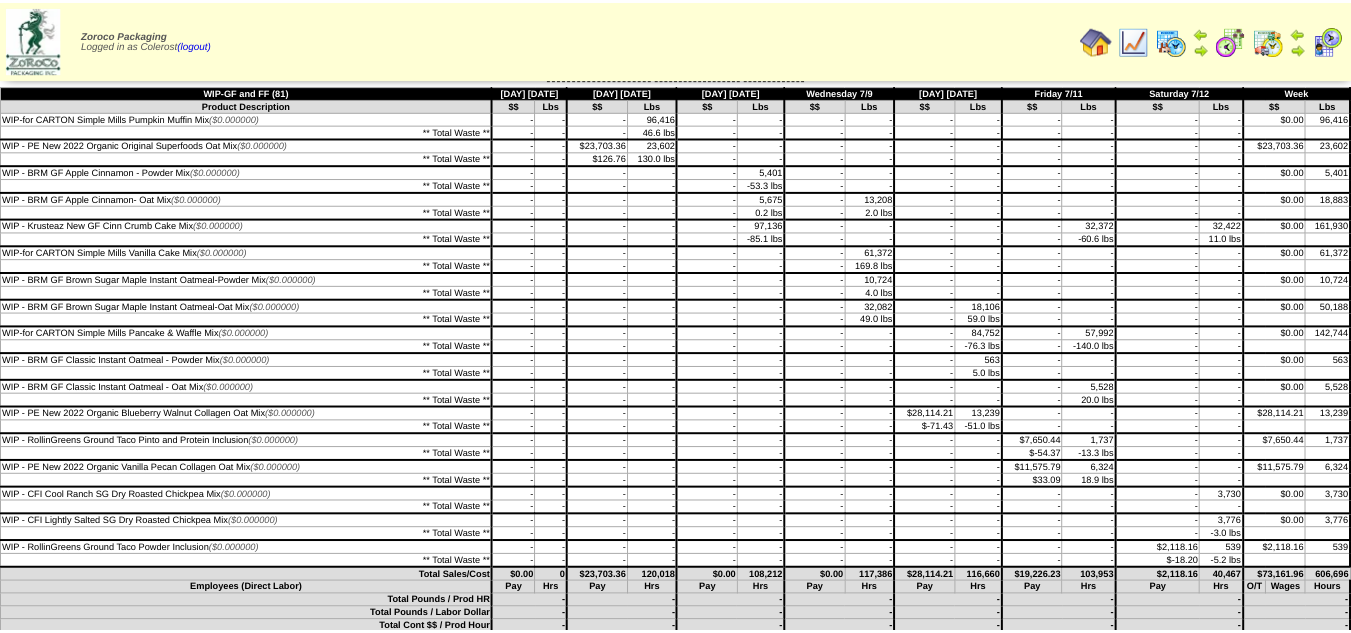 scroll, scrollTop: 0, scrollLeft: 0, axis: both 